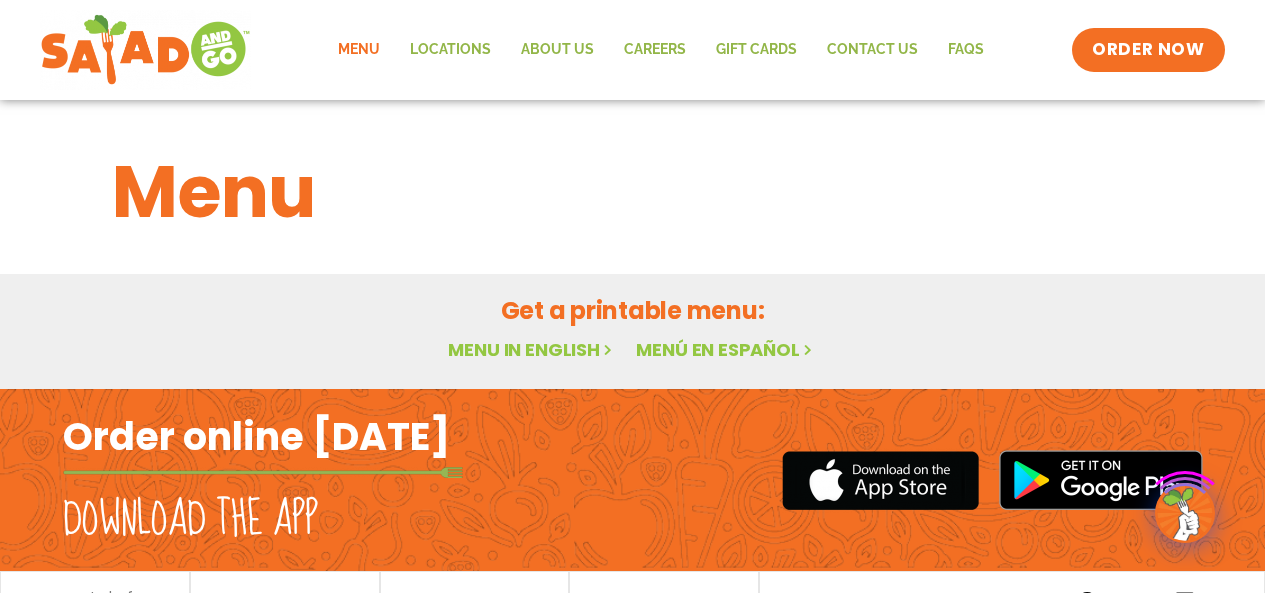scroll, scrollTop: 0, scrollLeft: 0, axis: both 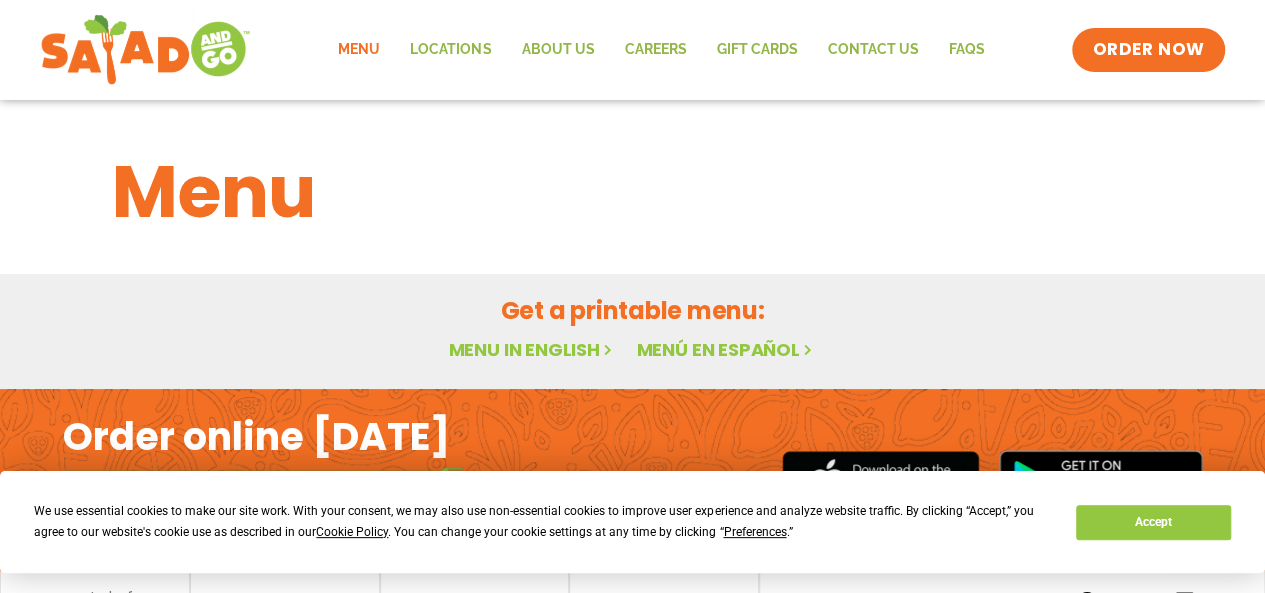 click on "Menu" 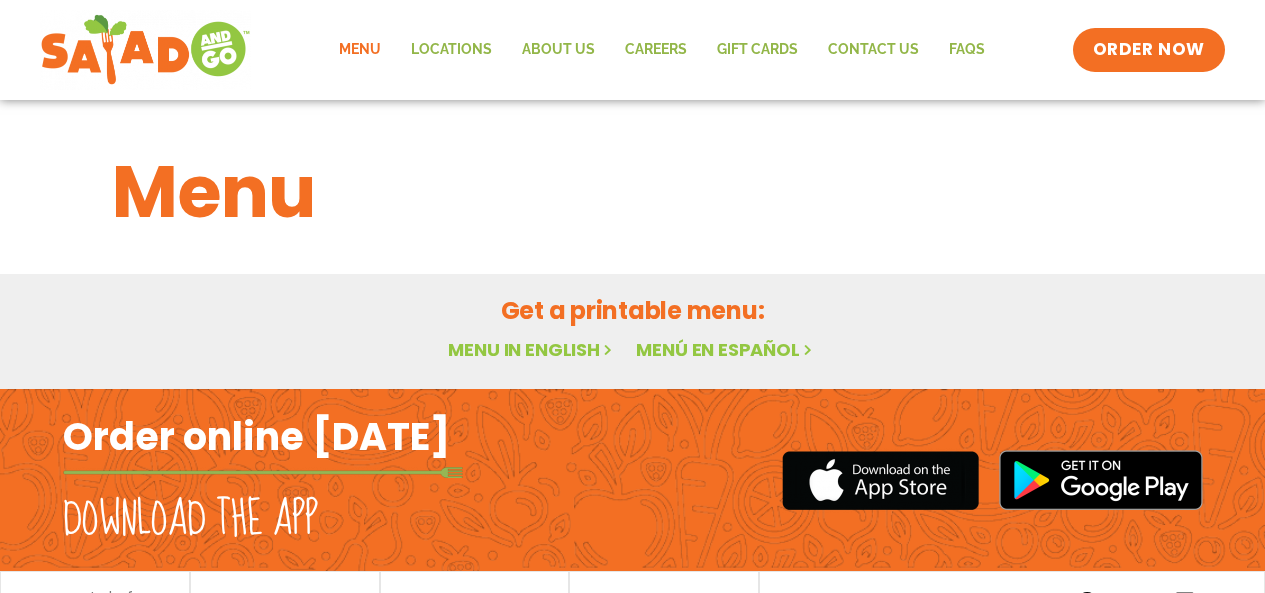 scroll, scrollTop: 0, scrollLeft: 0, axis: both 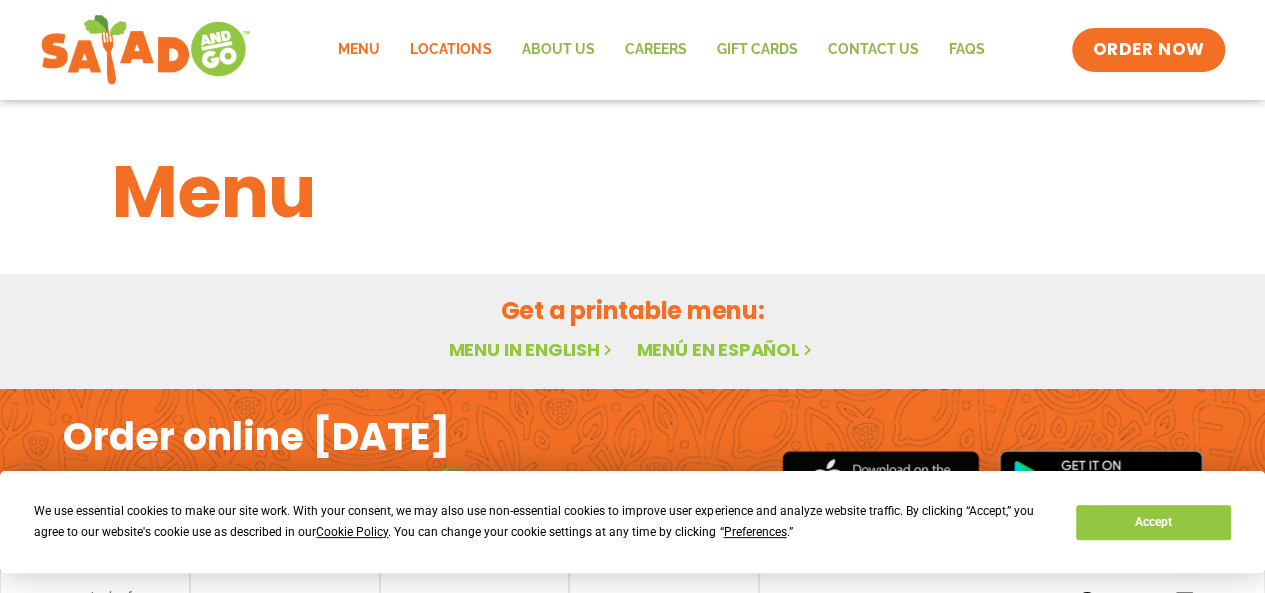 click on "Locations" 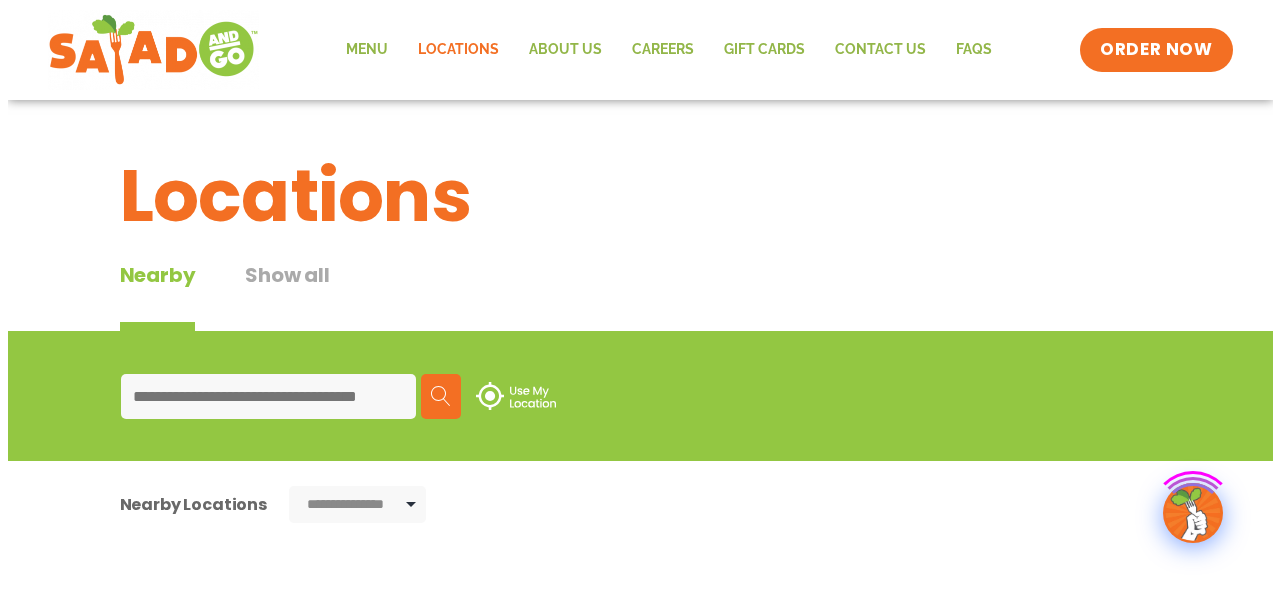 scroll, scrollTop: 0, scrollLeft: 0, axis: both 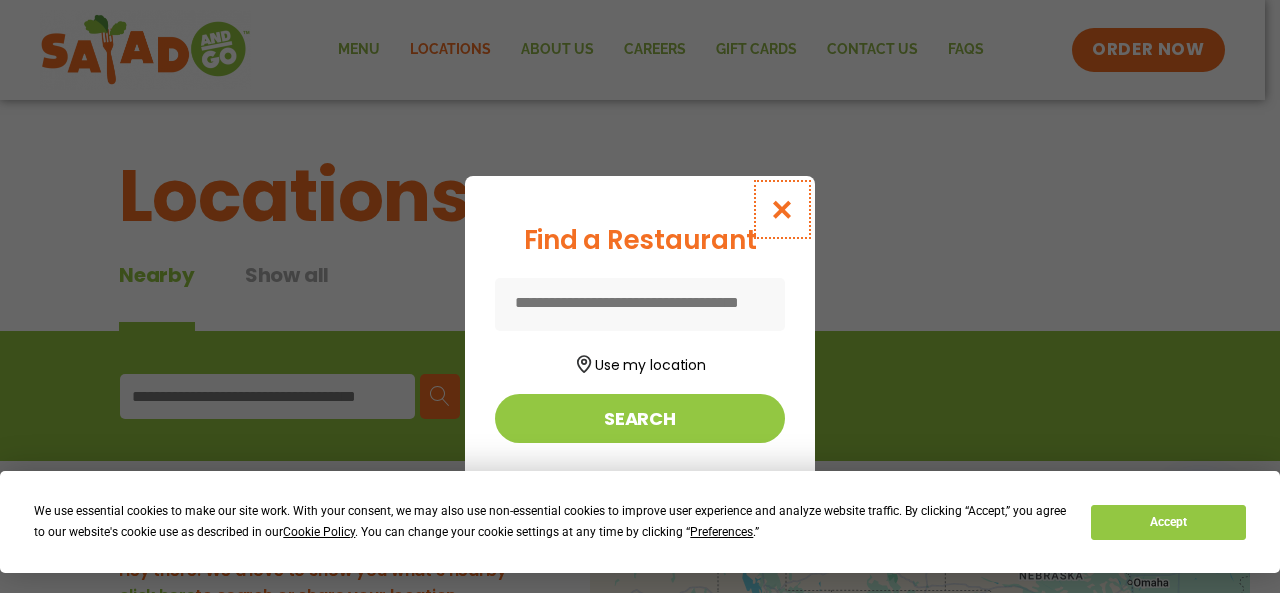 click at bounding box center [782, 209] 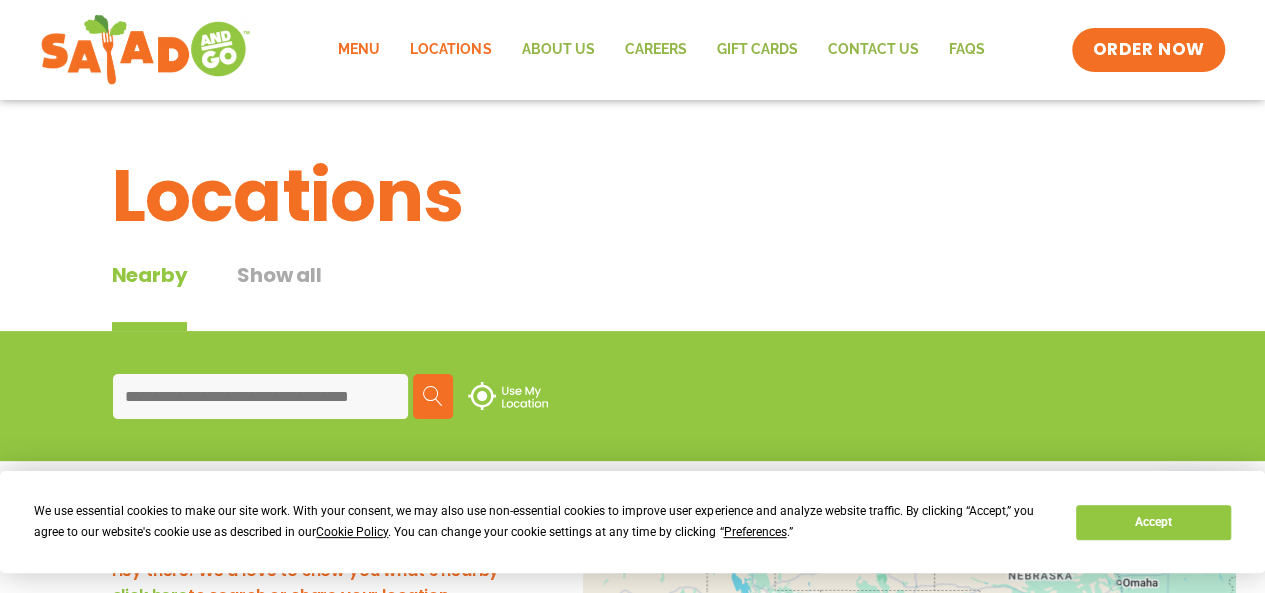 click on "Menu" 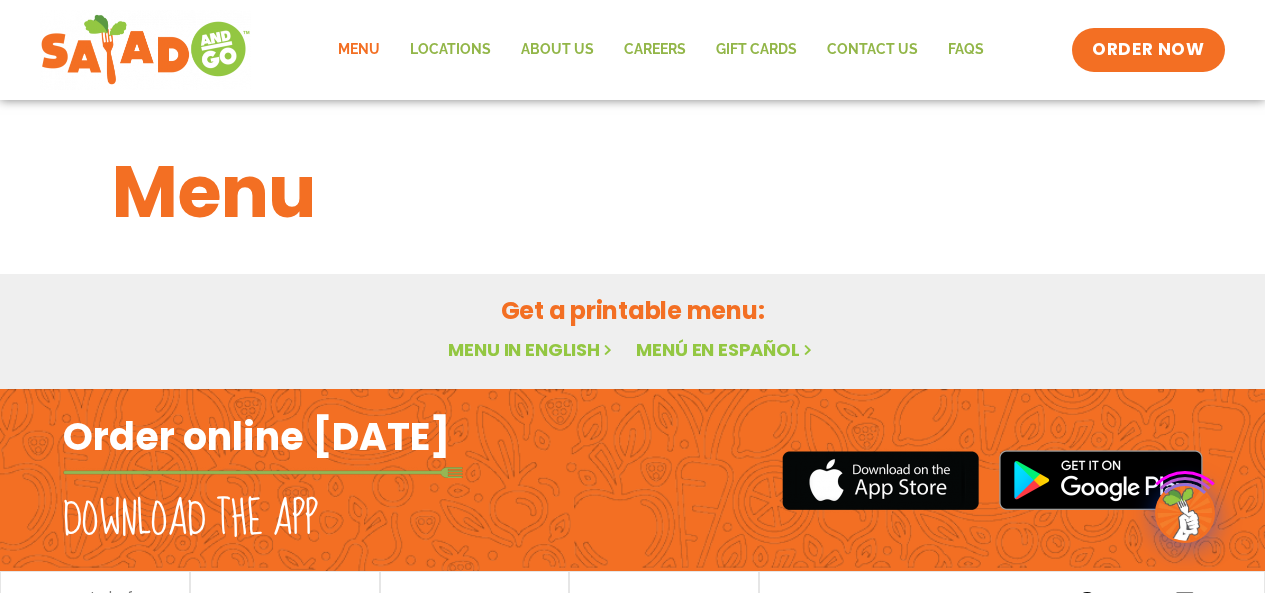 scroll, scrollTop: 0, scrollLeft: 0, axis: both 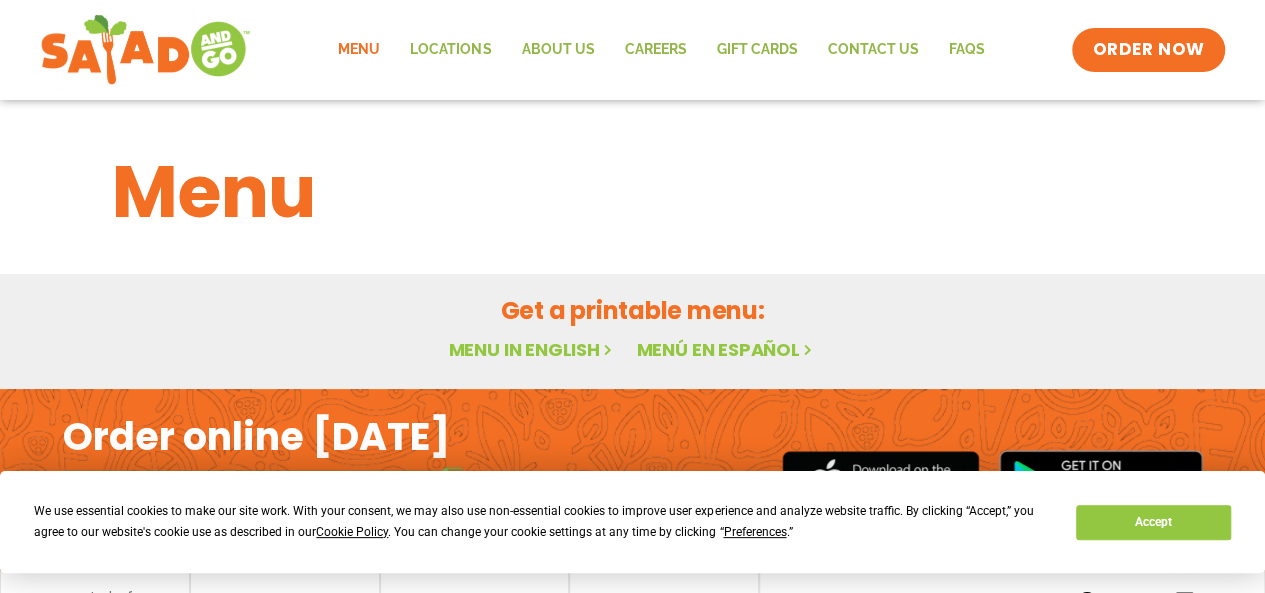click on "Menu in English" at bounding box center (532, 349) 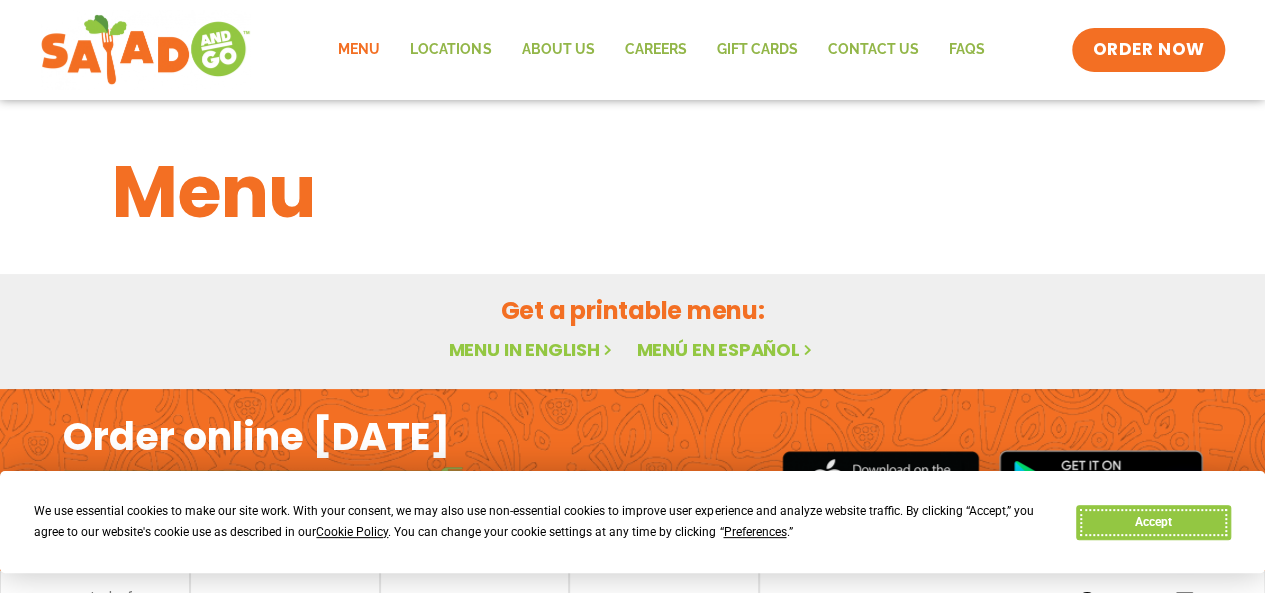 drag, startPoint x: 1161, startPoint y: 531, endPoint x: 1153, endPoint y: 523, distance: 11.313708 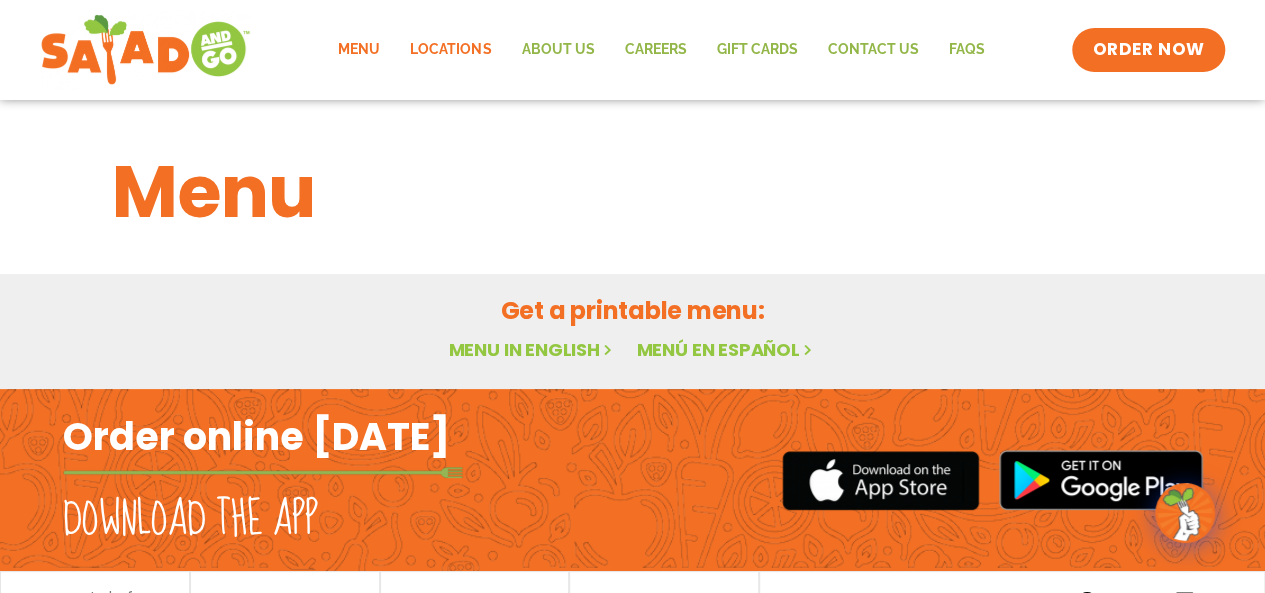 click on "Locations" 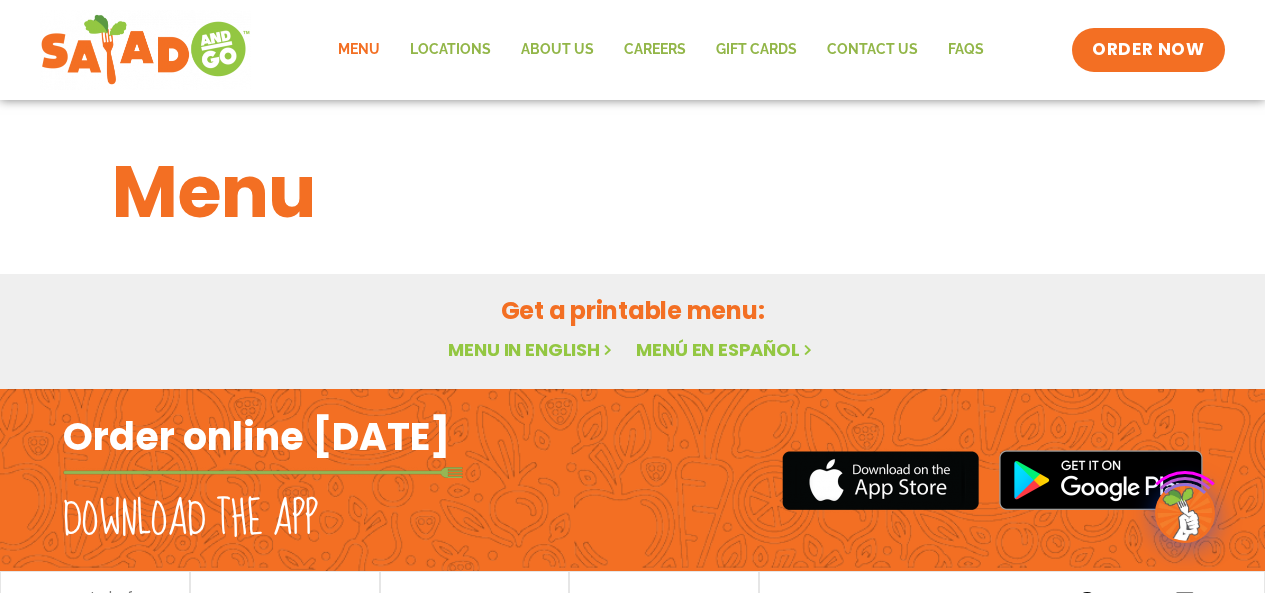 scroll, scrollTop: 0, scrollLeft: 0, axis: both 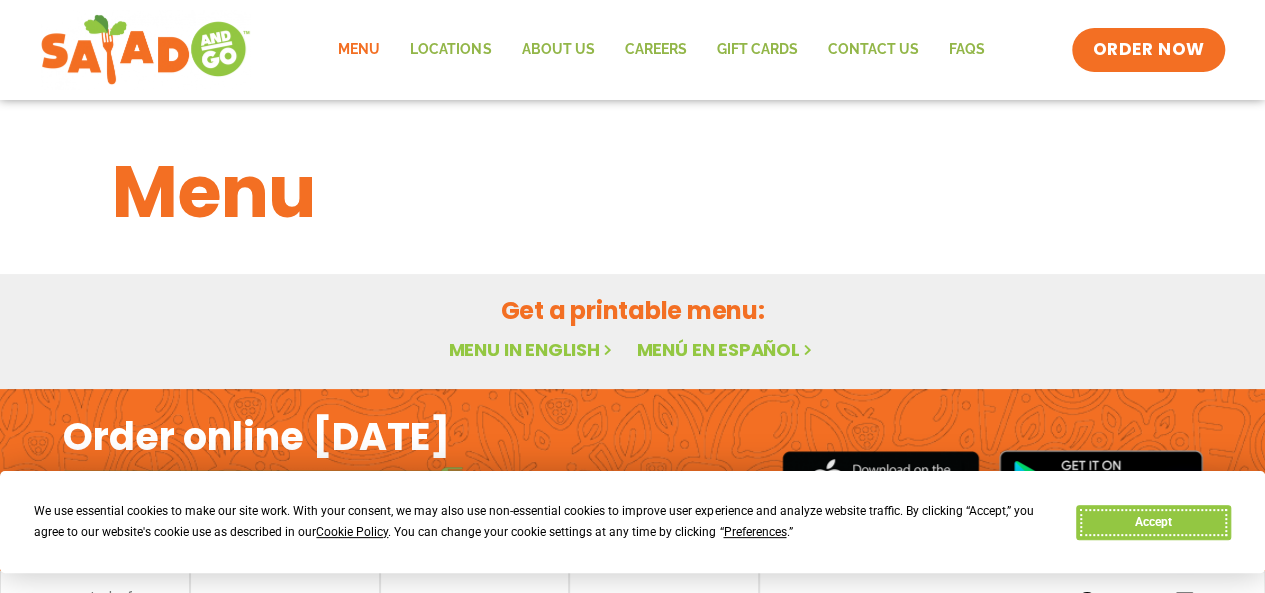 click on "Accept" at bounding box center [1153, 522] 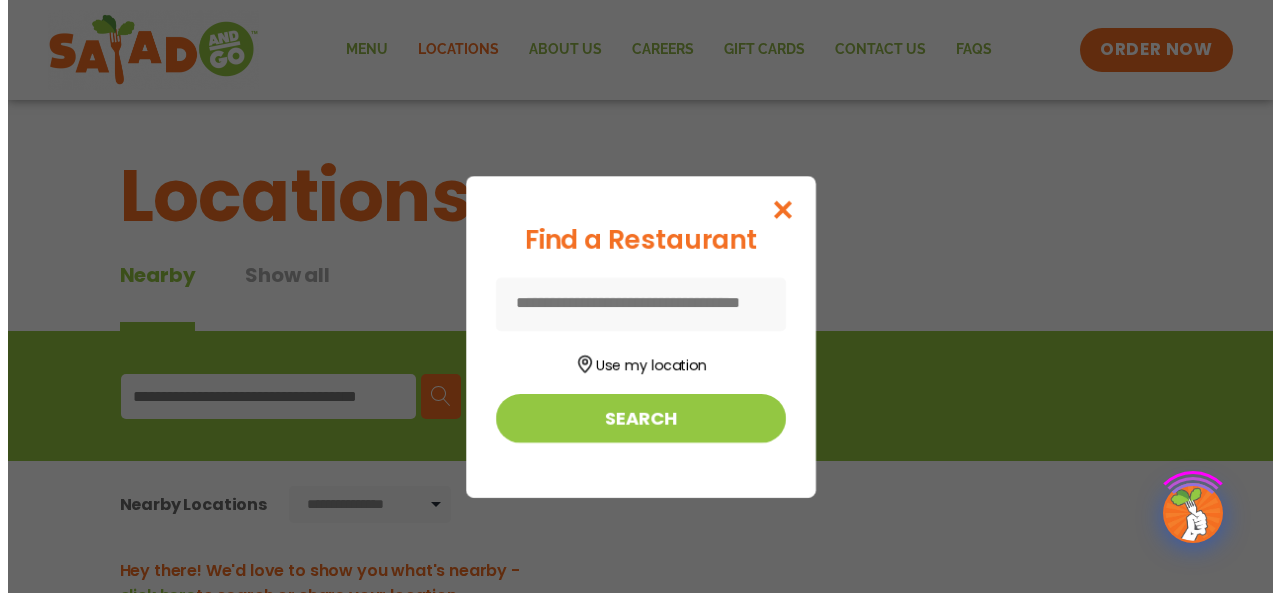 scroll, scrollTop: 0, scrollLeft: 0, axis: both 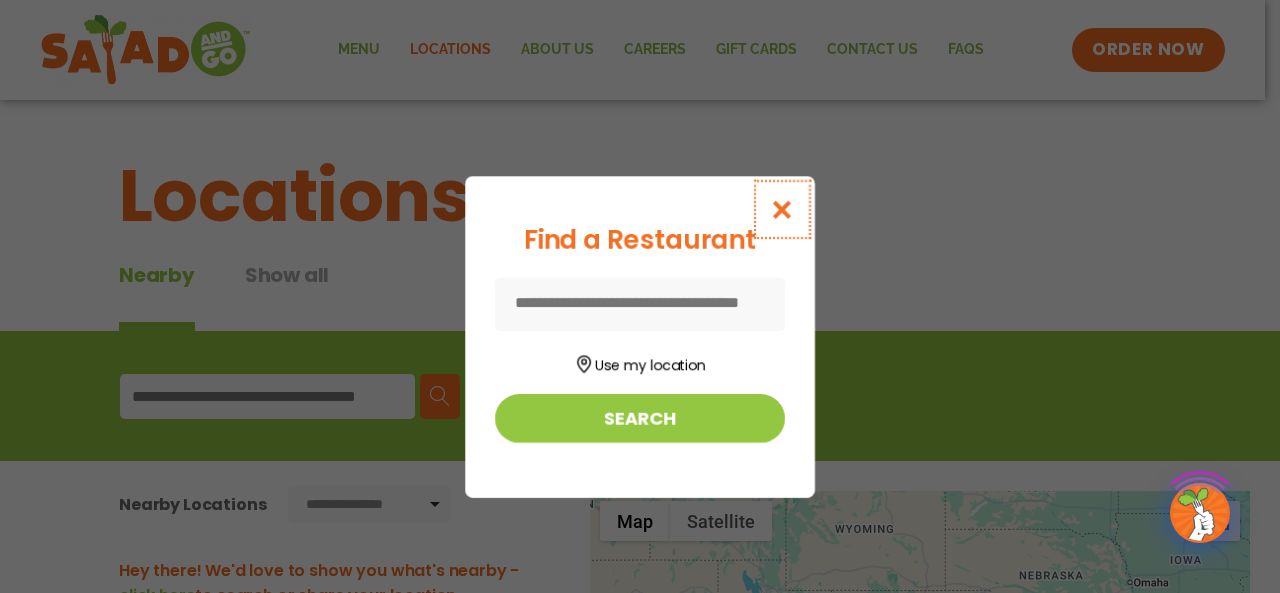 drag, startPoint x: 782, startPoint y: 211, endPoint x: 751, endPoint y: 197, distance: 34.0147 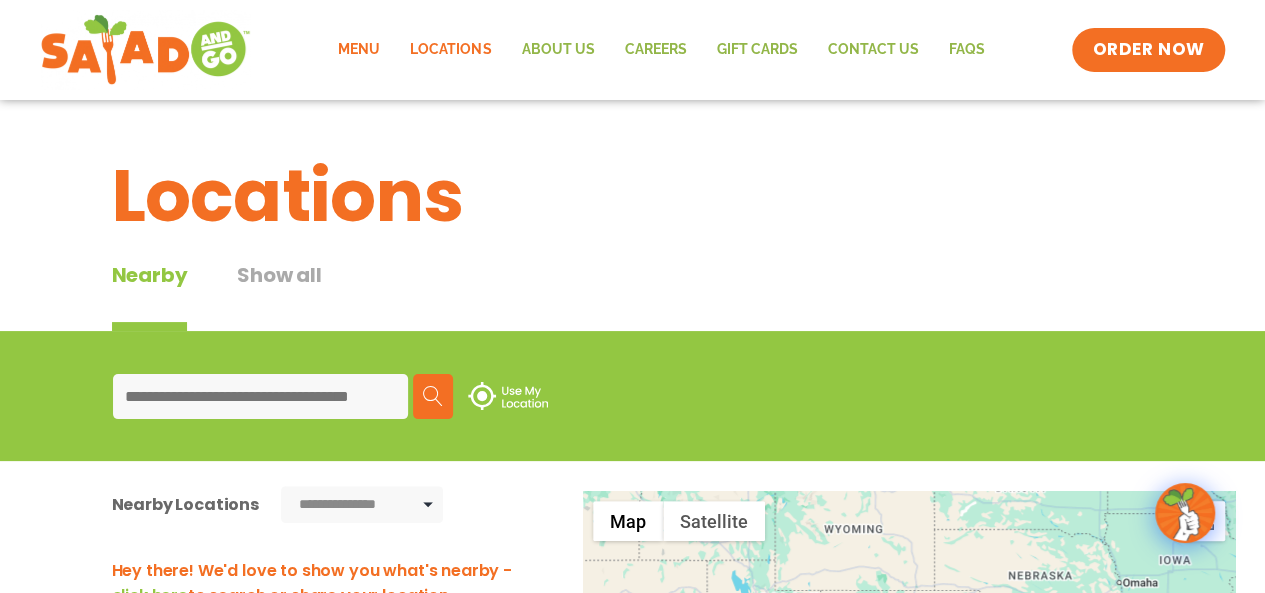 click on "Menu" 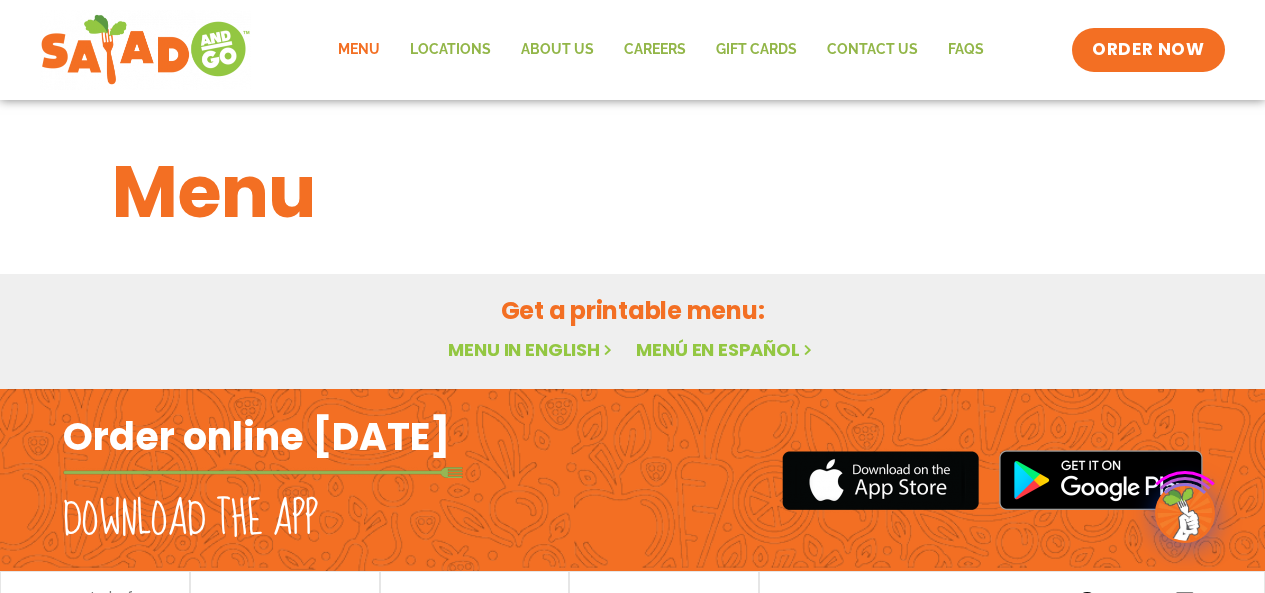 scroll, scrollTop: 0, scrollLeft: 0, axis: both 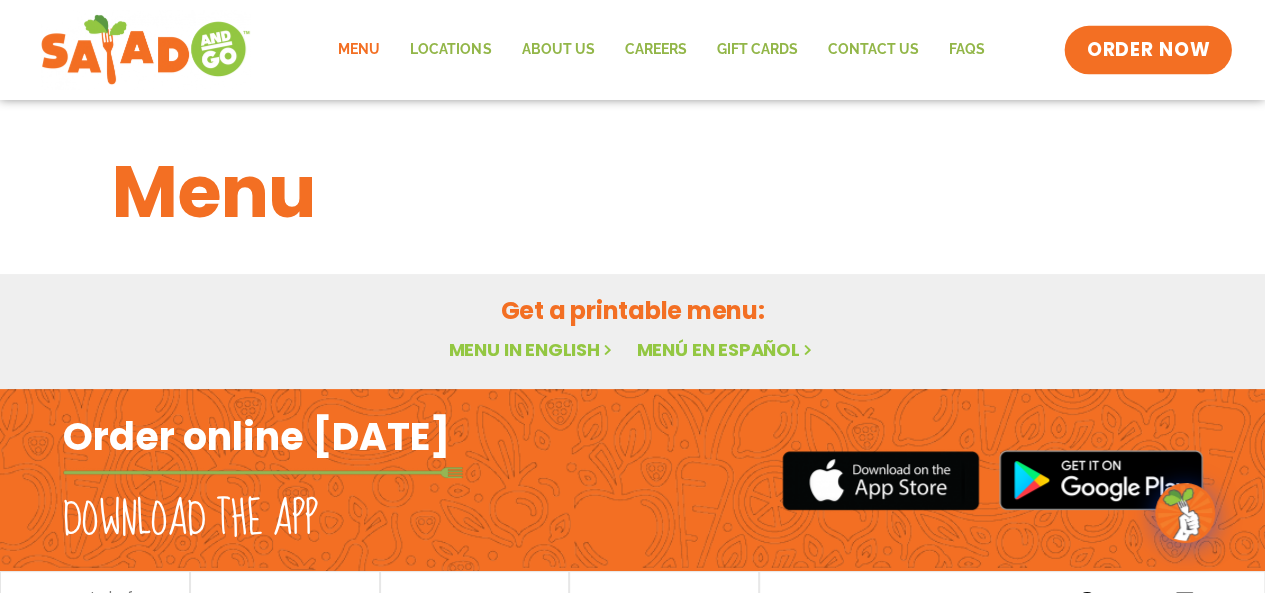 click on "ORDER NOW" at bounding box center [1149, 50] 